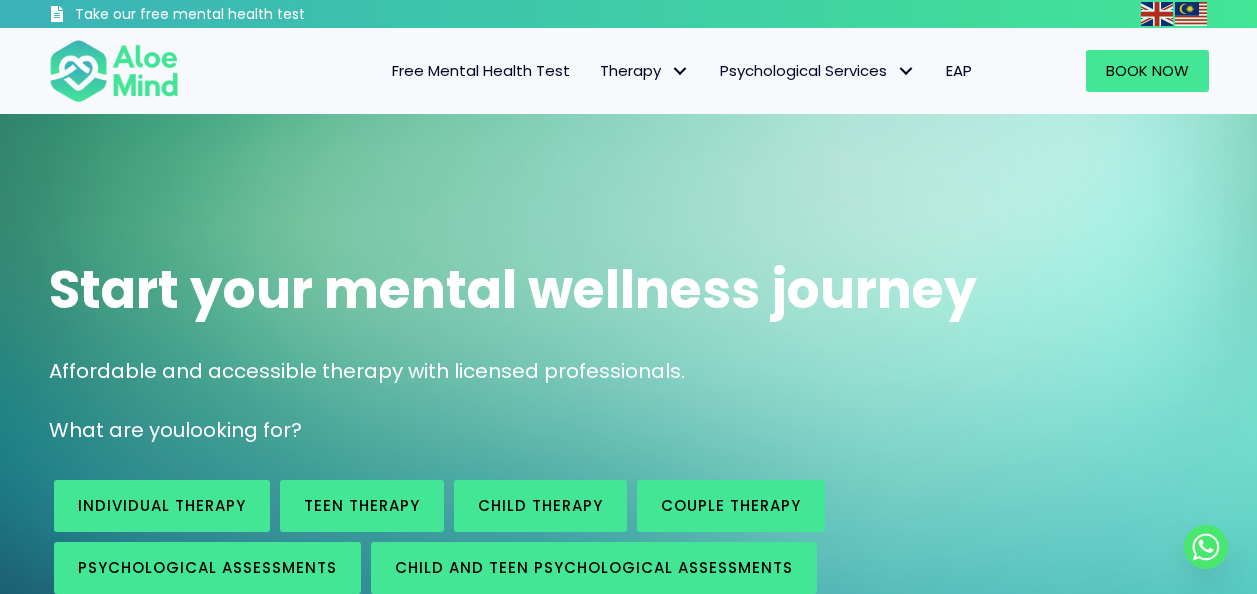 scroll, scrollTop: 0, scrollLeft: 0, axis: both 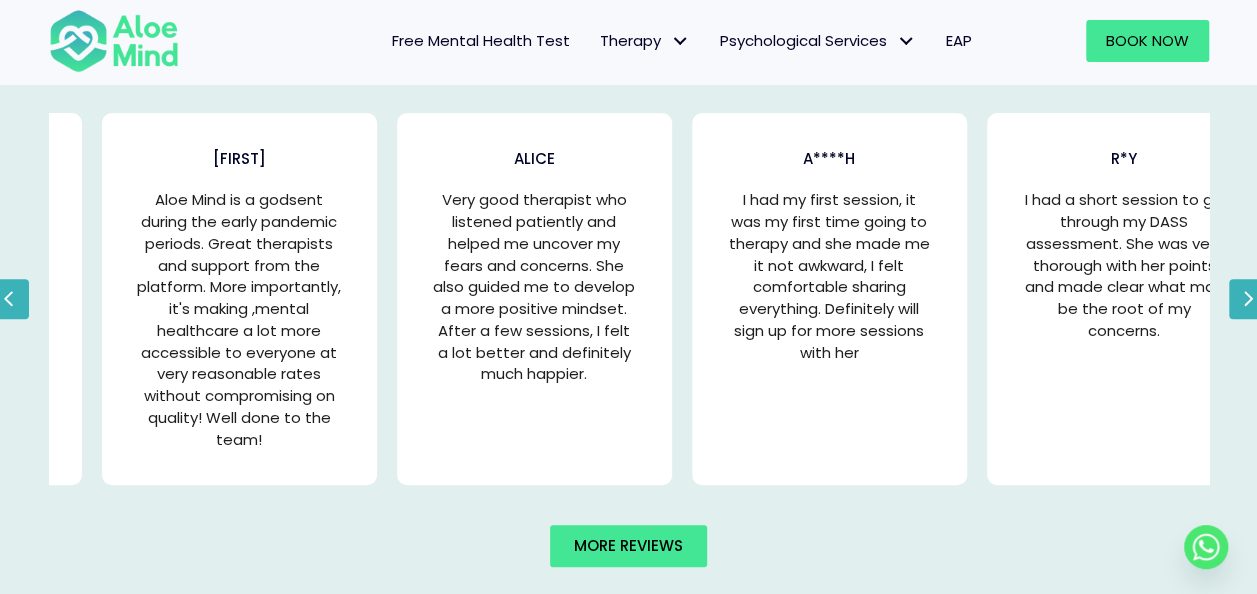 drag, startPoint x: 90, startPoint y: 188, endPoint x: 1028, endPoint y: 277, distance: 942.2128 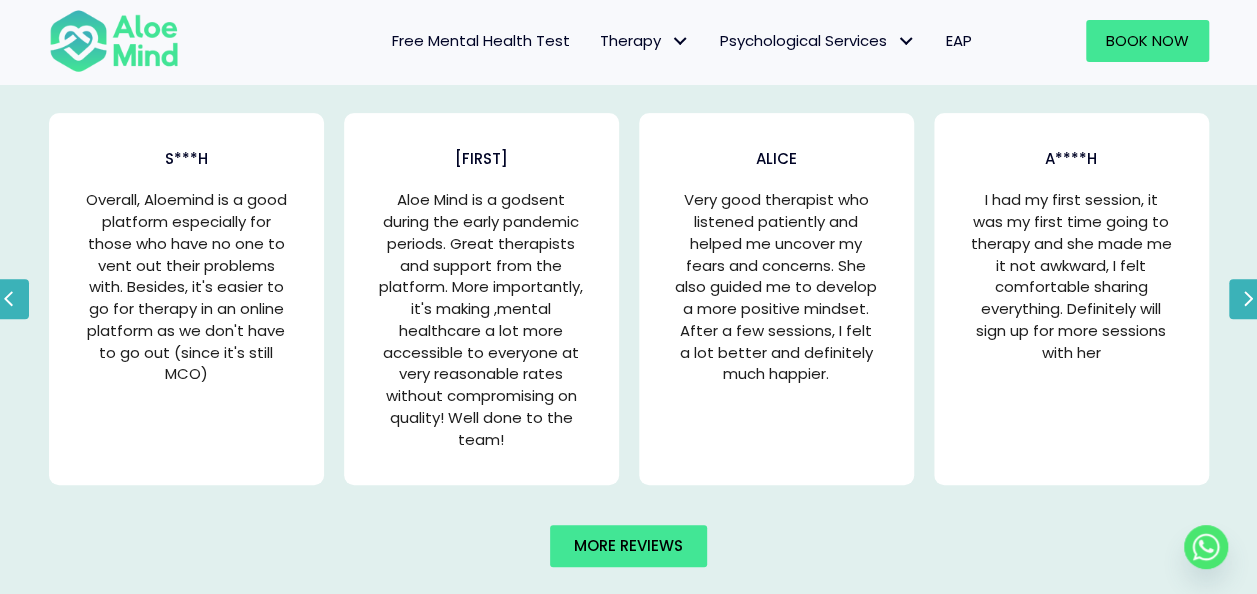 drag, startPoint x: 674, startPoint y: 196, endPoint x: 830, endPoint y: 390, distance: 248.94176 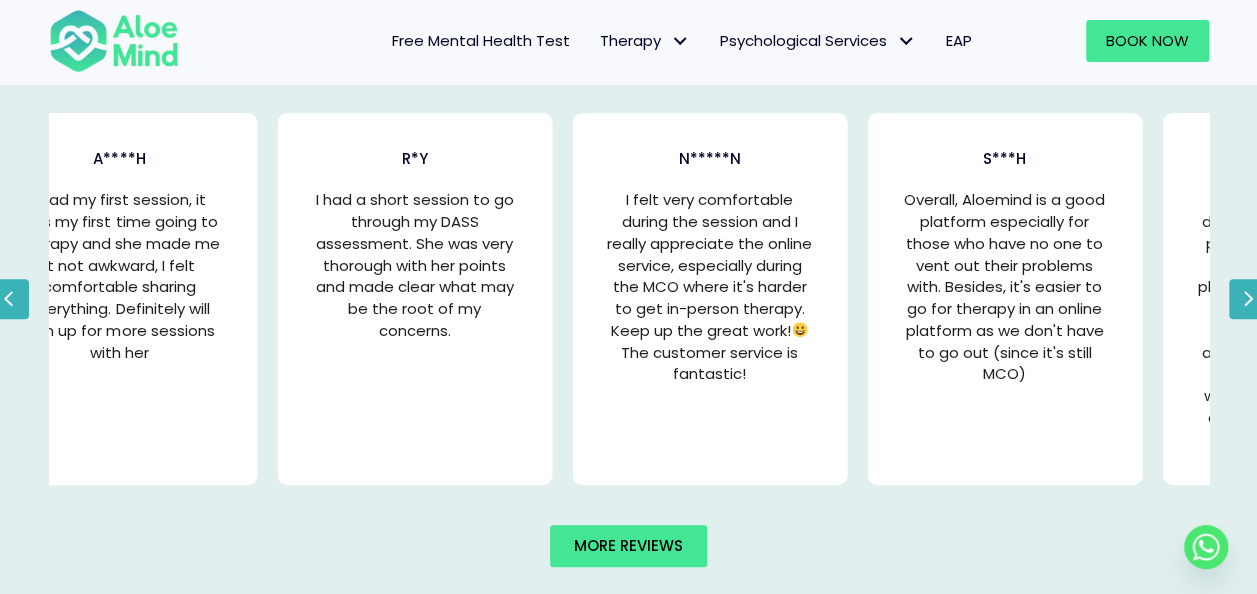 click on "I felt very comfortable during the session and I really appreciate the online service, especially during the MCO where it's harder to get in-person therapy. Keep up the great work!  The customer service is fantastic!" at bounding box center (709, 287) 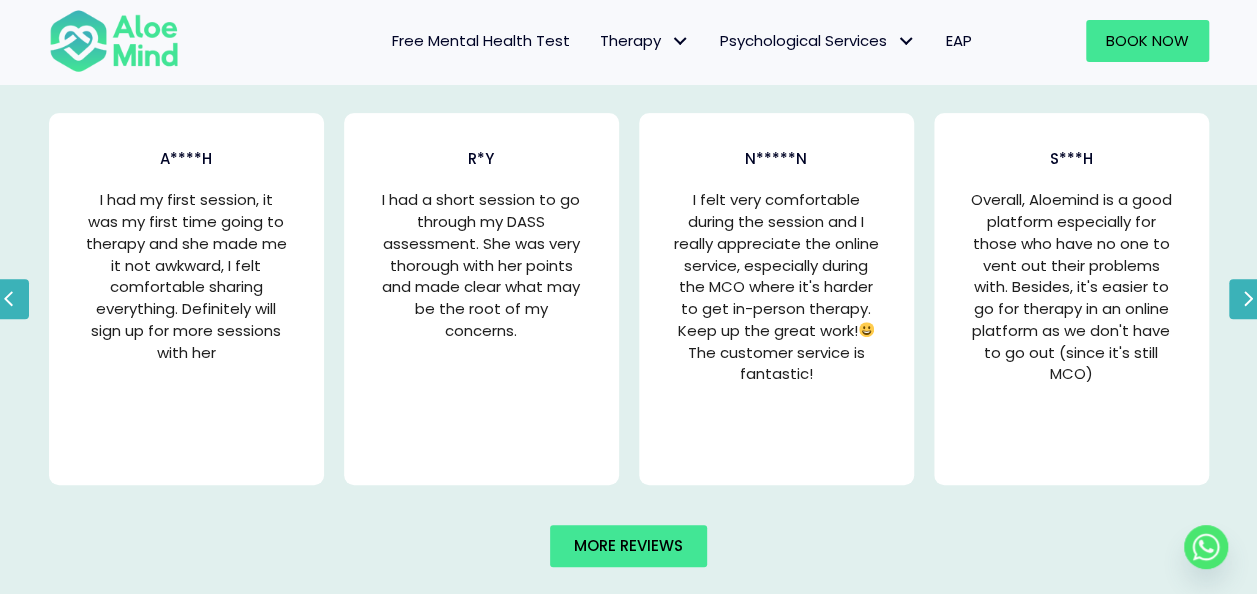 drag, startPoint x: 842, startPoint y: 370, endPoint x: 1241, endPoint y: 375, distance: 399.03134 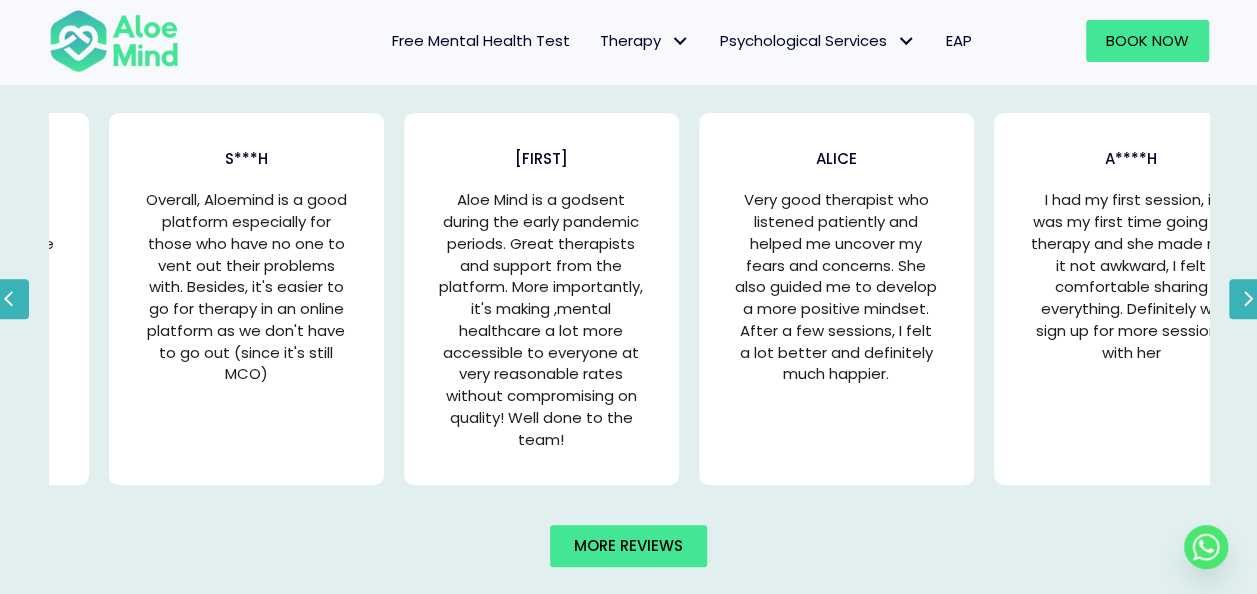 drag, startPoint x: 834, startPoint y: 438, endPoint x: 11, endPoint y: 350, distance: 827.69135 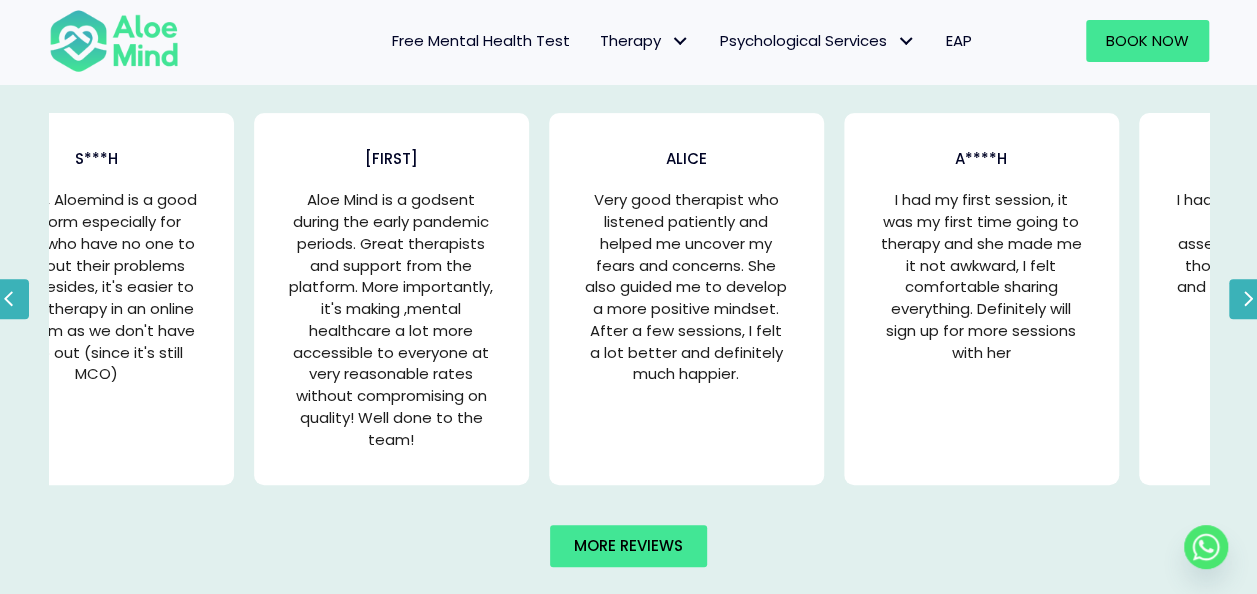 drag, startPoint x: 725, startPoint y: 342, endPoint x: 634, endPoint y: 365, distance: 93.8616 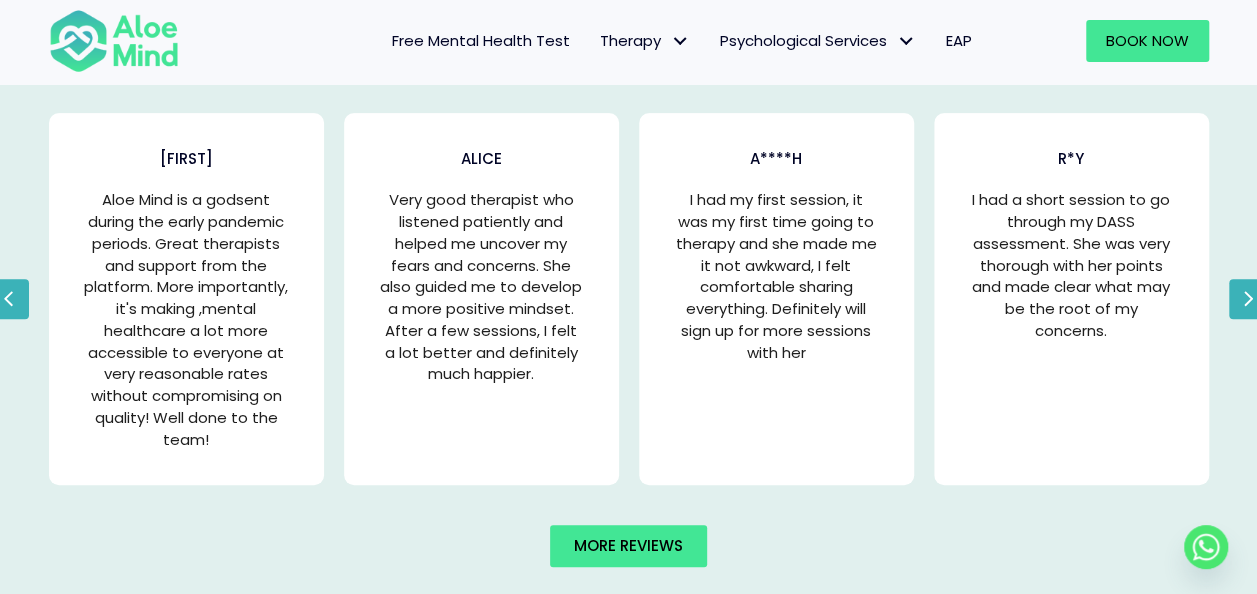 click on "Very good therapist who listened patiently and helped me uncover my fears and concerns. She also guided me to develop a more positive mindset. After a few sessions, I felt a lot better and definitely much happier." at bounding box center (481, 319) 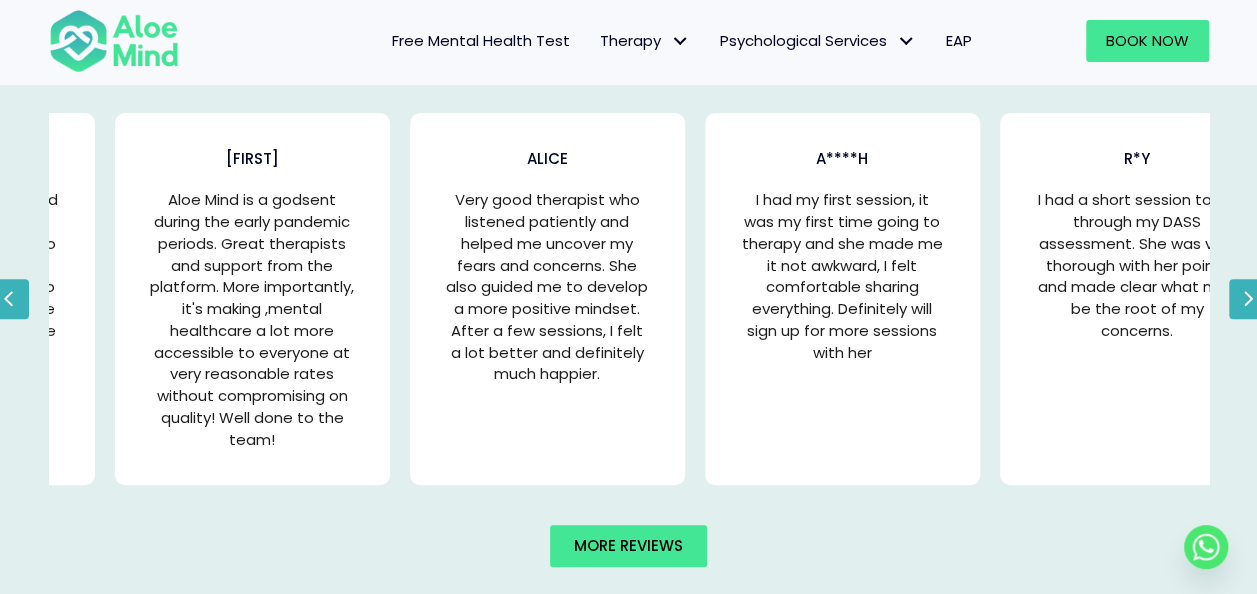 drag, startPoint x: 390, startPoint y: 200, endPoint x: 456, endPoint y: 265, distance: 92.63369 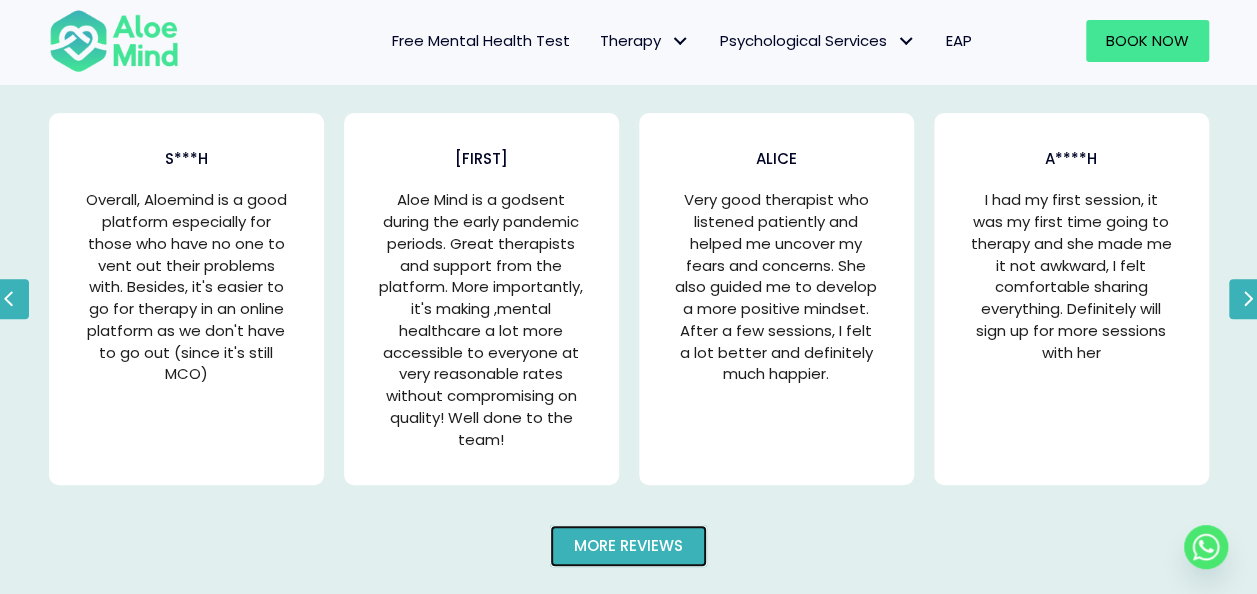 click on "More reviews" at bounding box center (628, 546) 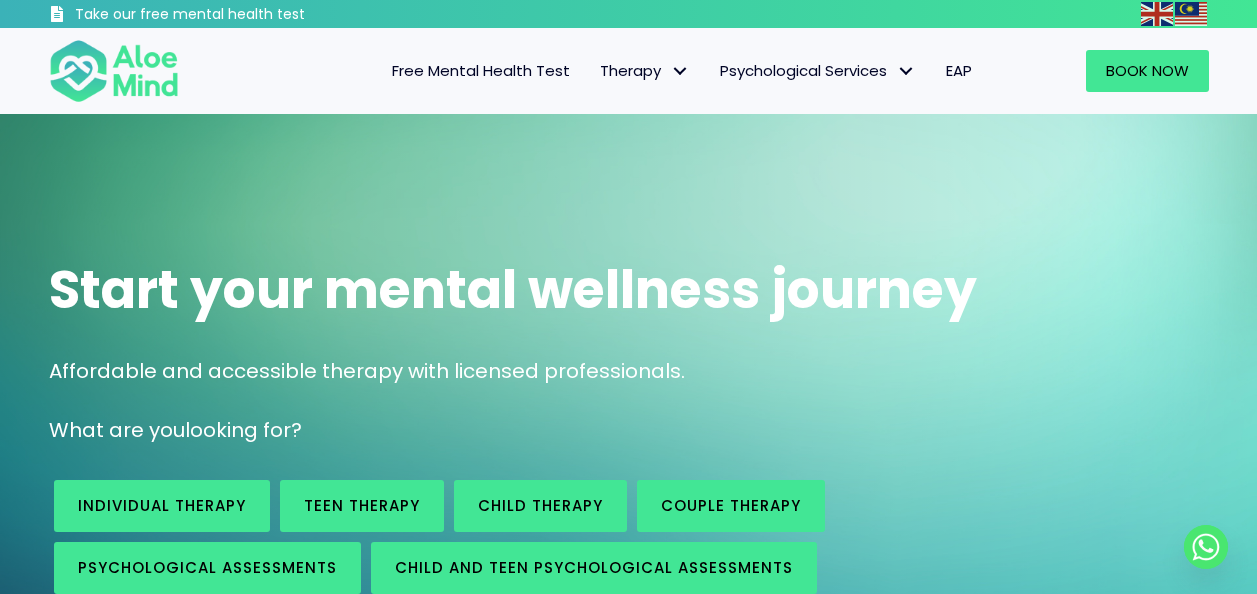 scroll, scrollTop: 0, scrollLeft: 0, axis: both 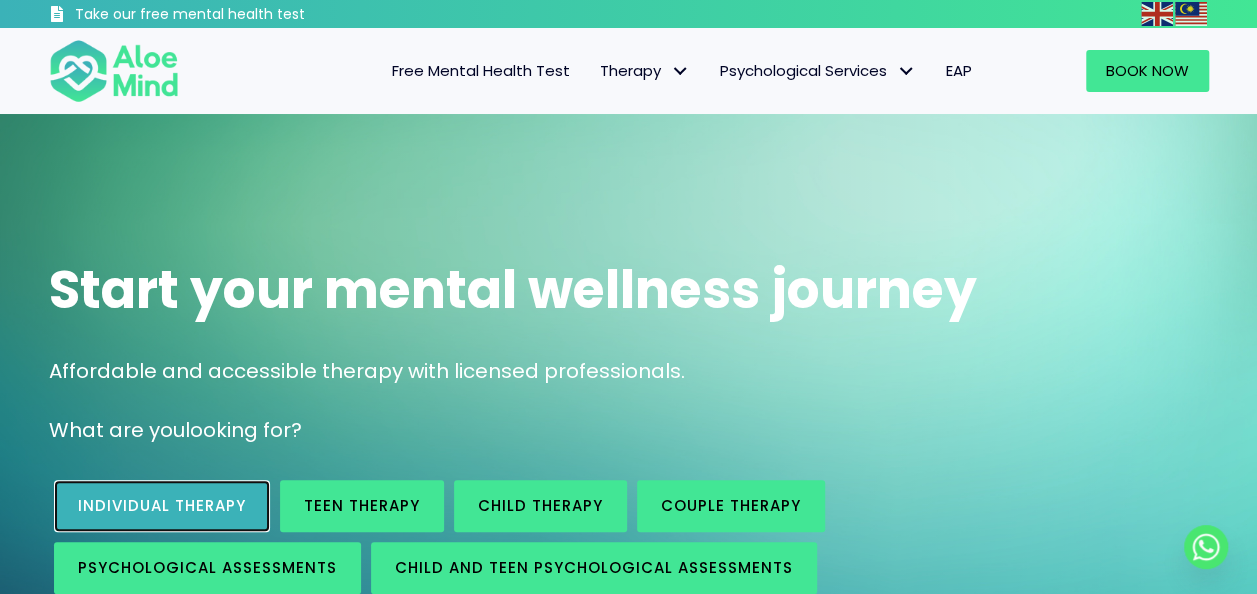 click on "Individual therapy" at bounding box center [162, 506] 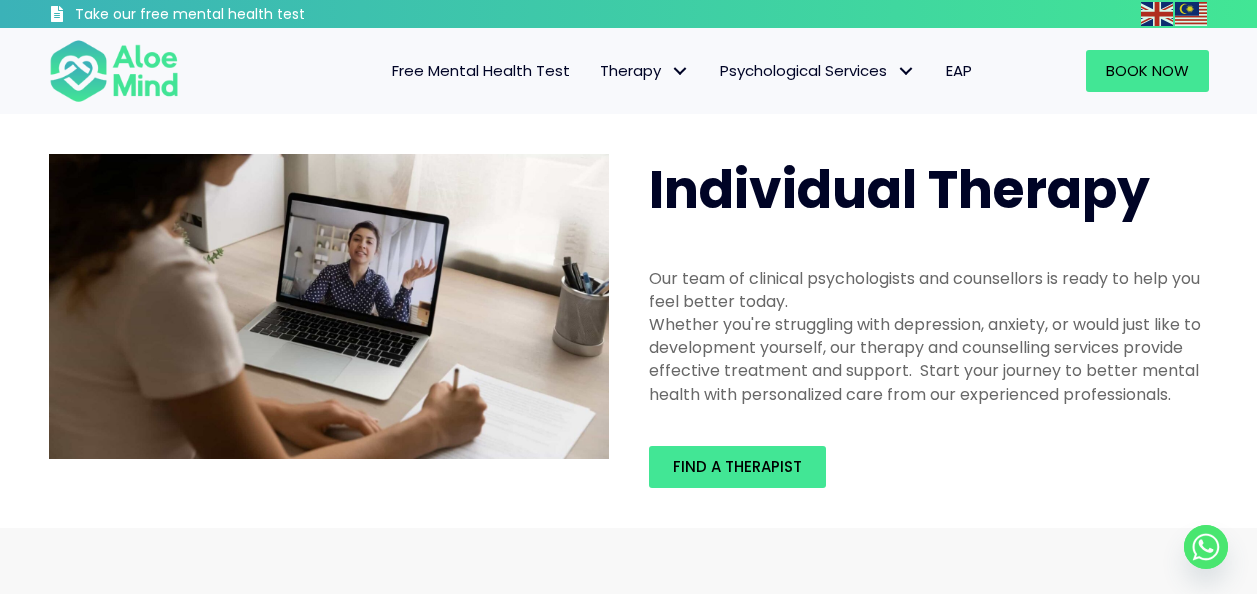 scroll, scrollTop: 0, scrollLeft: 0, axis: both 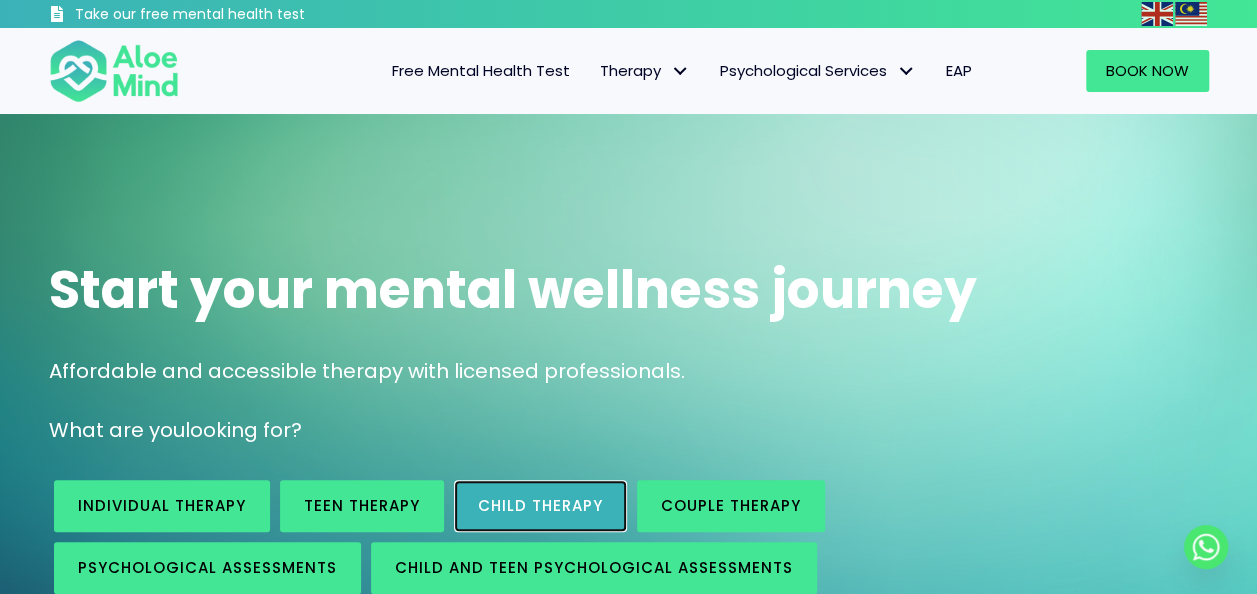click on "Child Therapy" at bounding box center [540, 505] 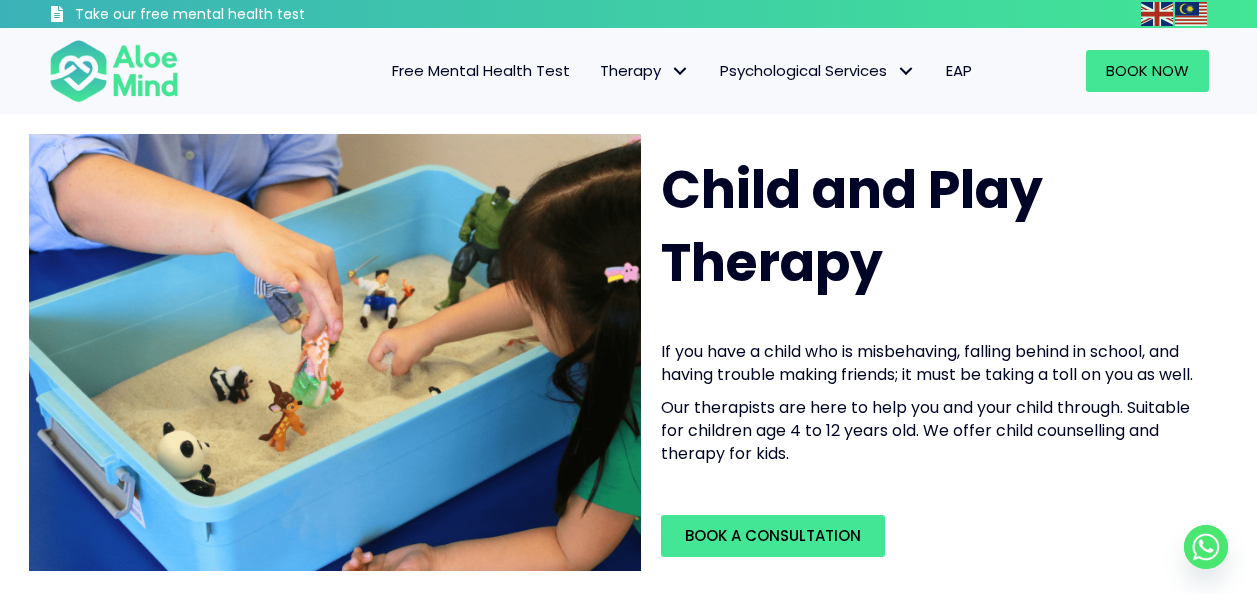 scroll, scrollTop: 0, scrollLeft: 0, axis: both 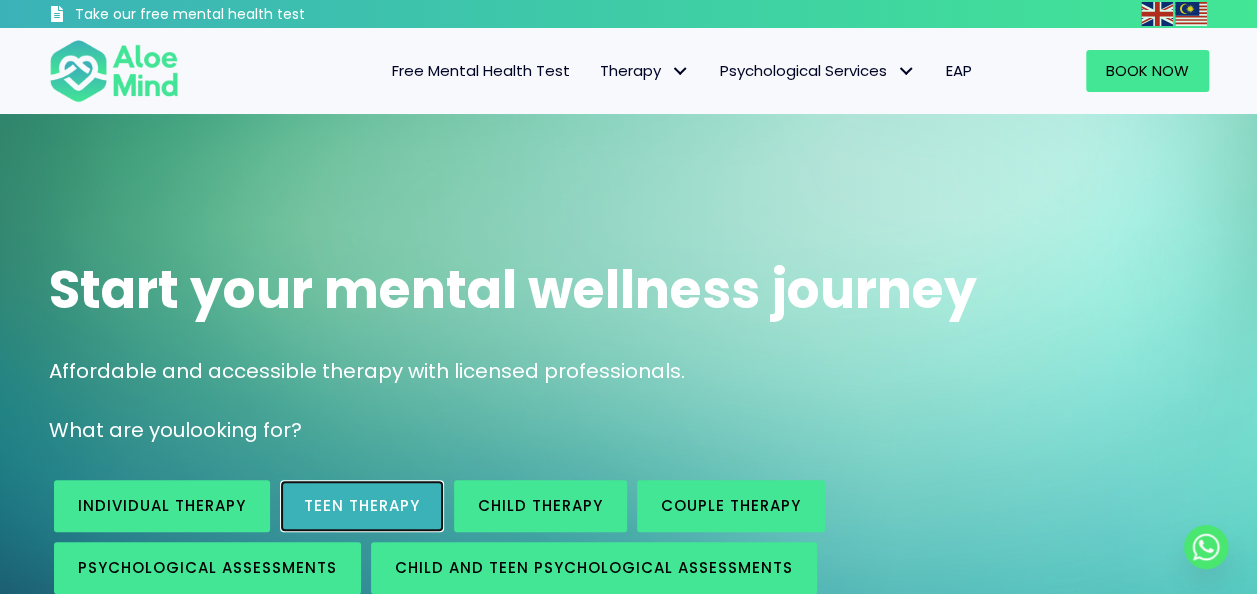 click on "Teen Therapy" at bounding box center (362, 505) 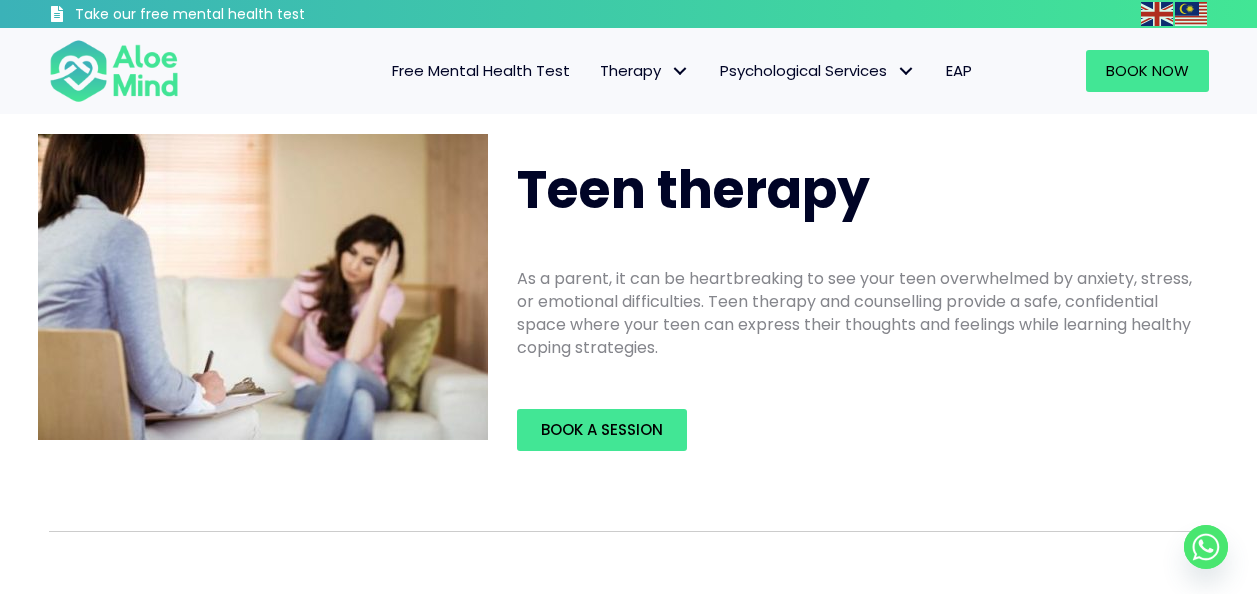 scroll, scrollTop: 0, scrollLeft: 0, axis: both 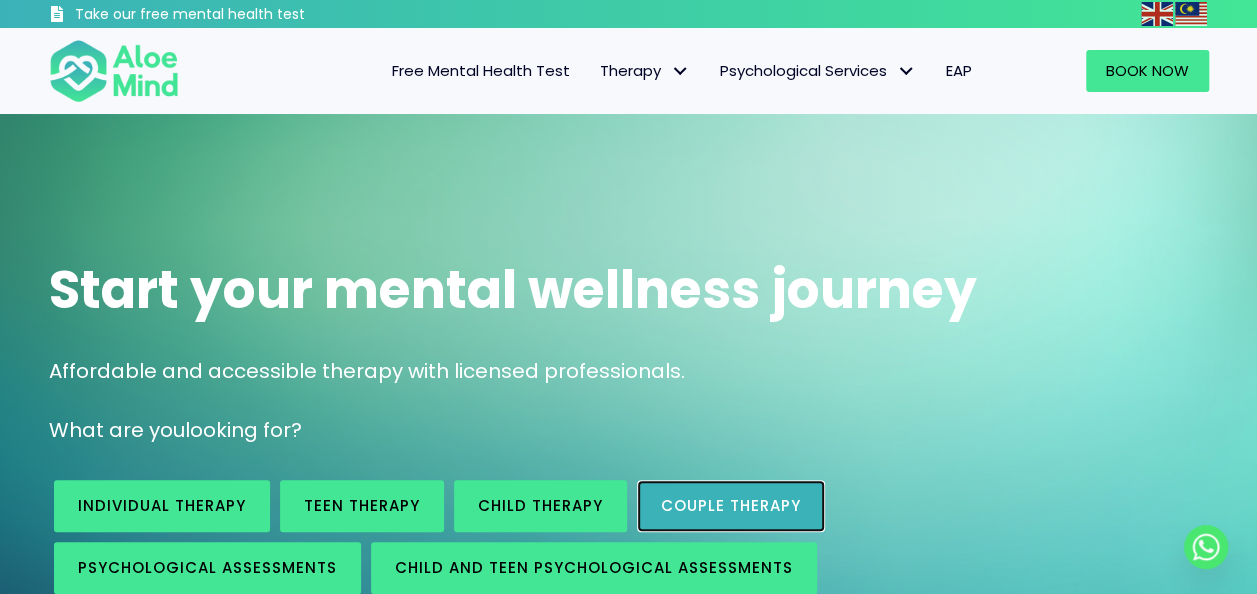 click on "Couple therapy" at bounding box center (731, 505) 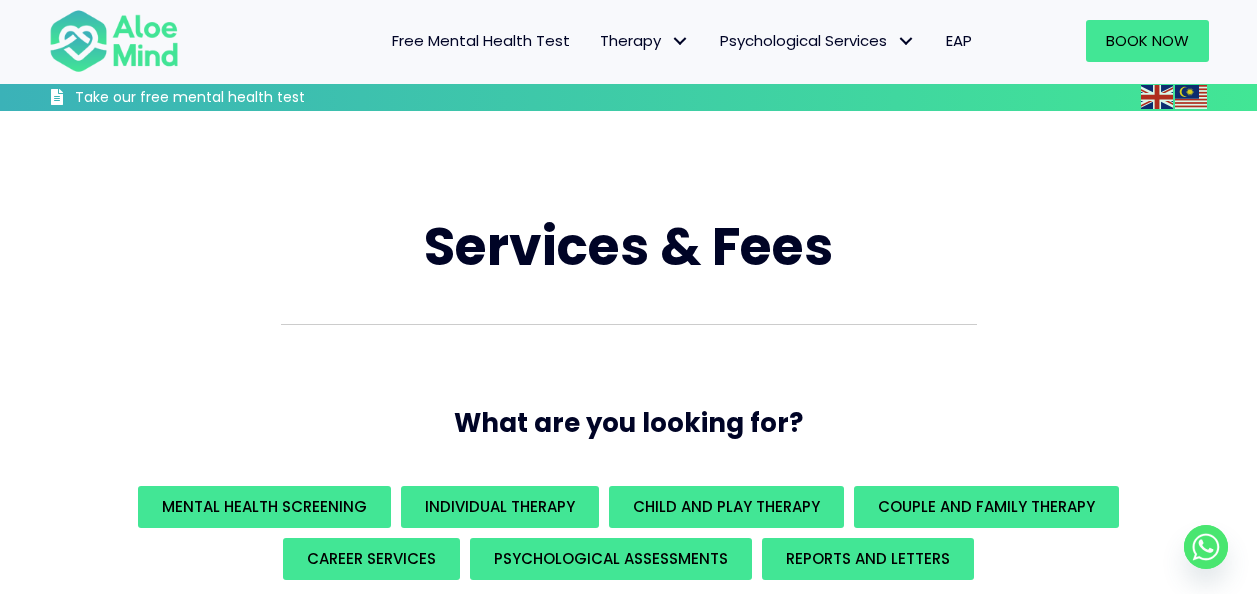 scroll, scrollTop: 1498, scrollLeft: 0, axis: vertical 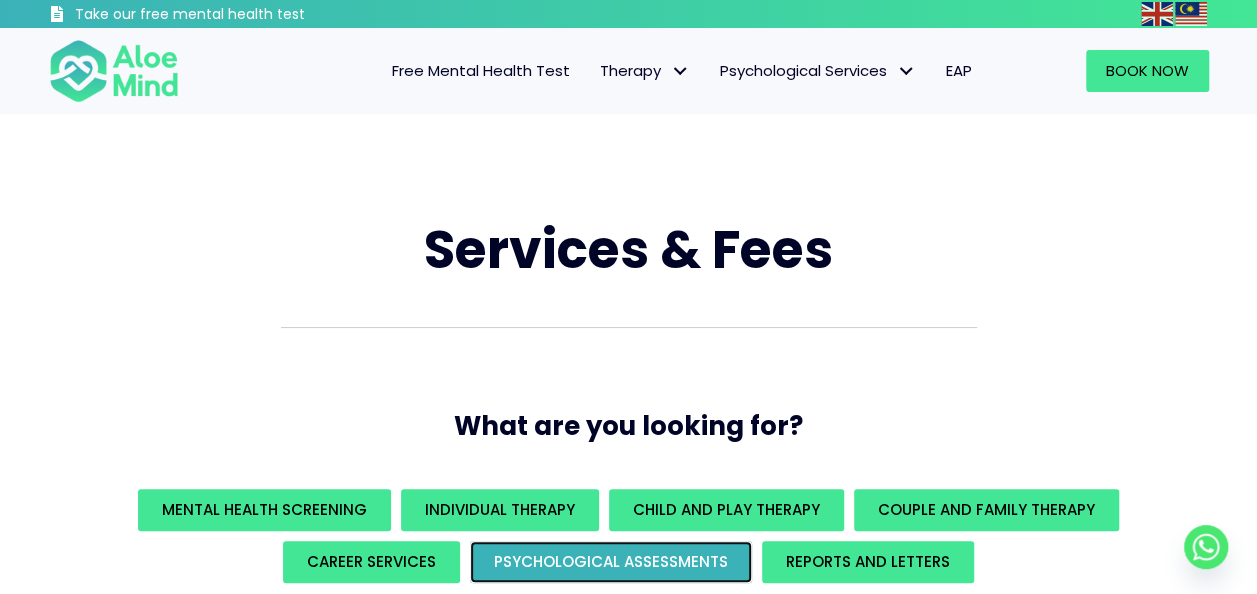 click on "Psychological assessments" at bounding box center (611, 561) 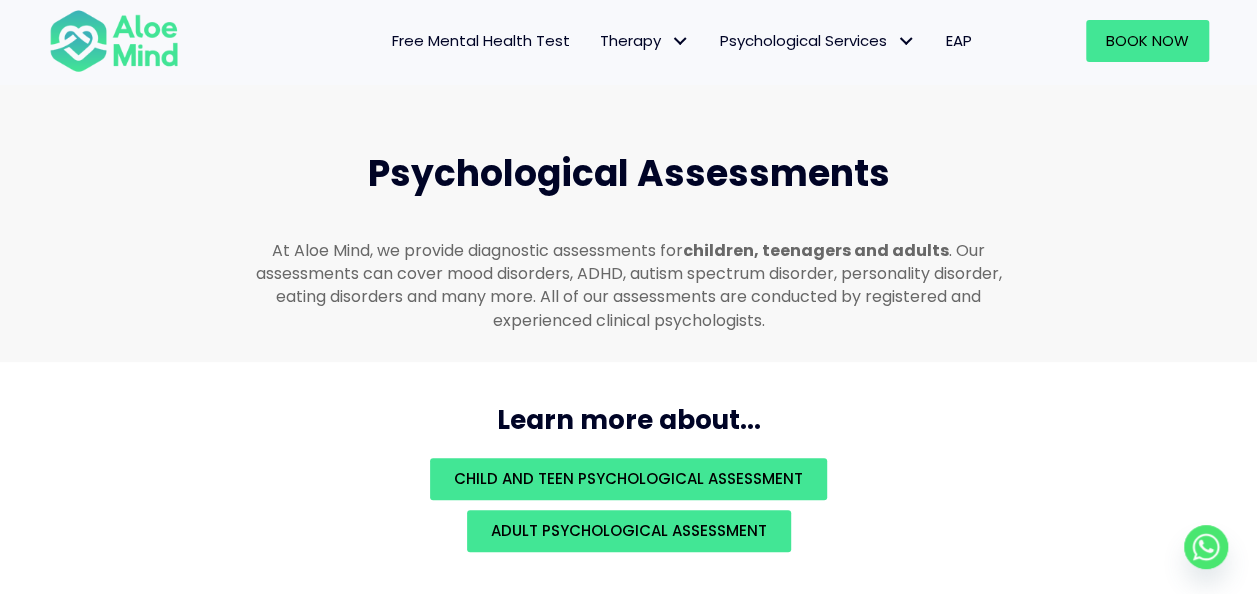 scroll, scrollTop: 4246, scrollLeft: 0, axis: vertical 